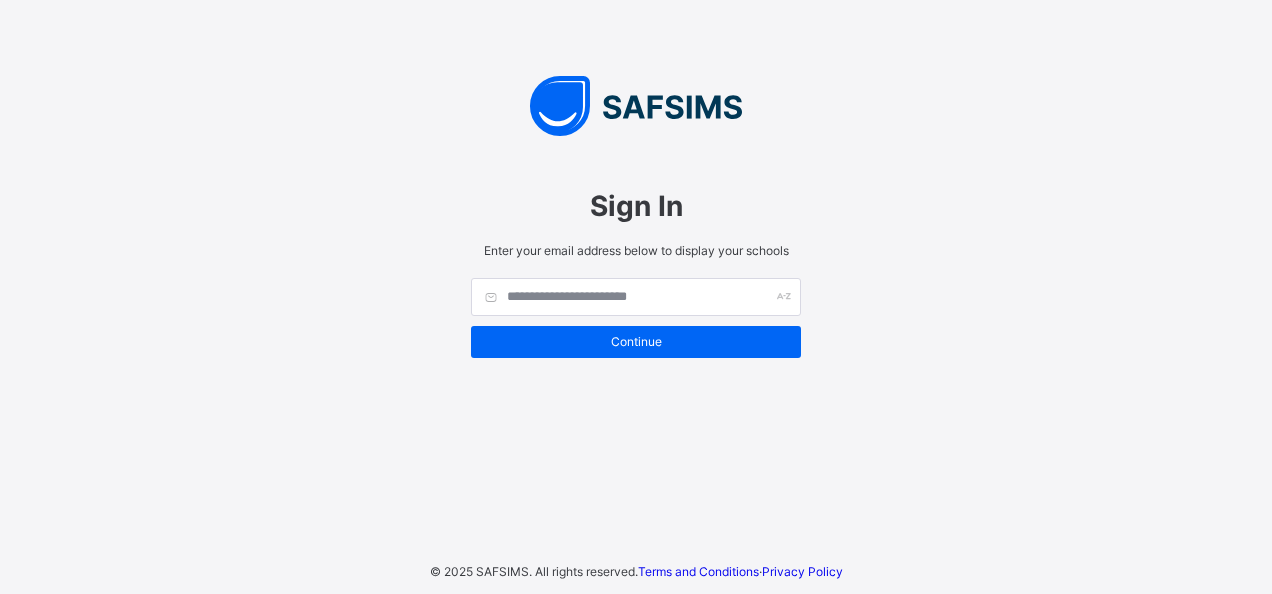 scroll, scrollTop: 0, scrollLeft: 0, axis: both 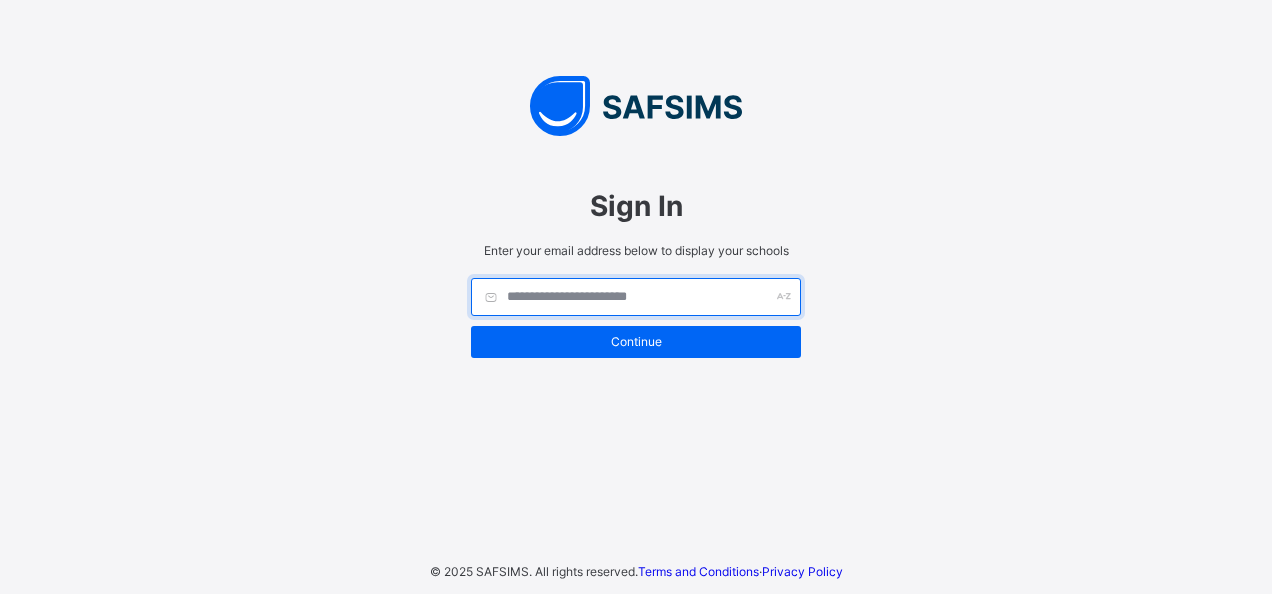 click at bounding box center (636, 297) 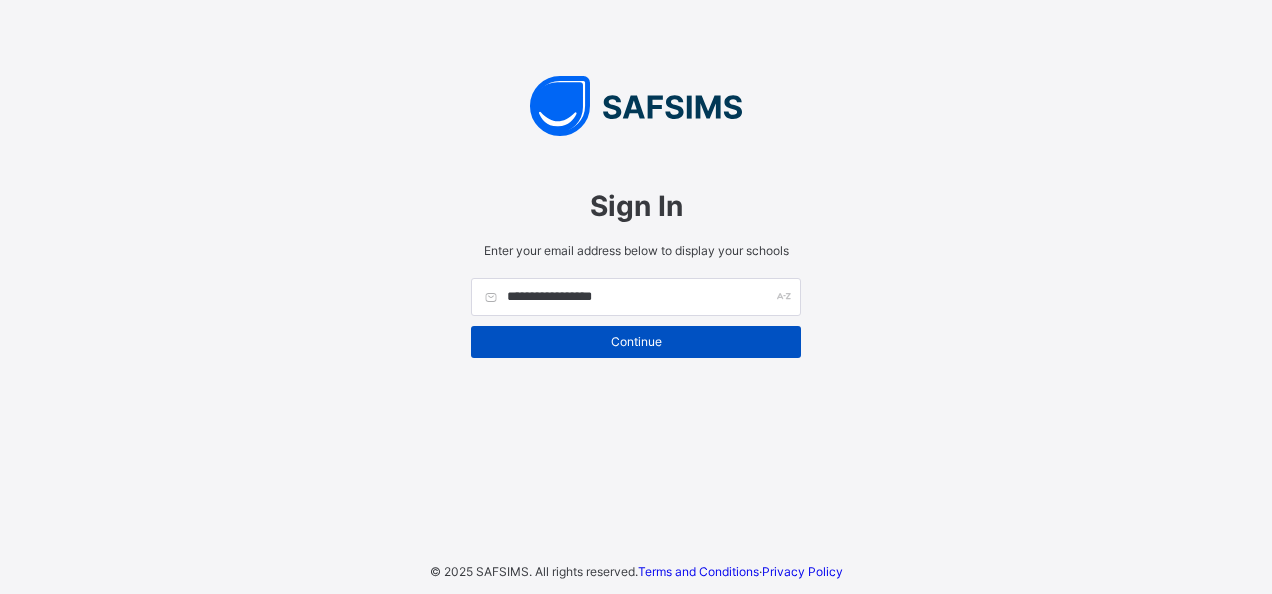 click on "Continue" at bounding box center [636, 341] 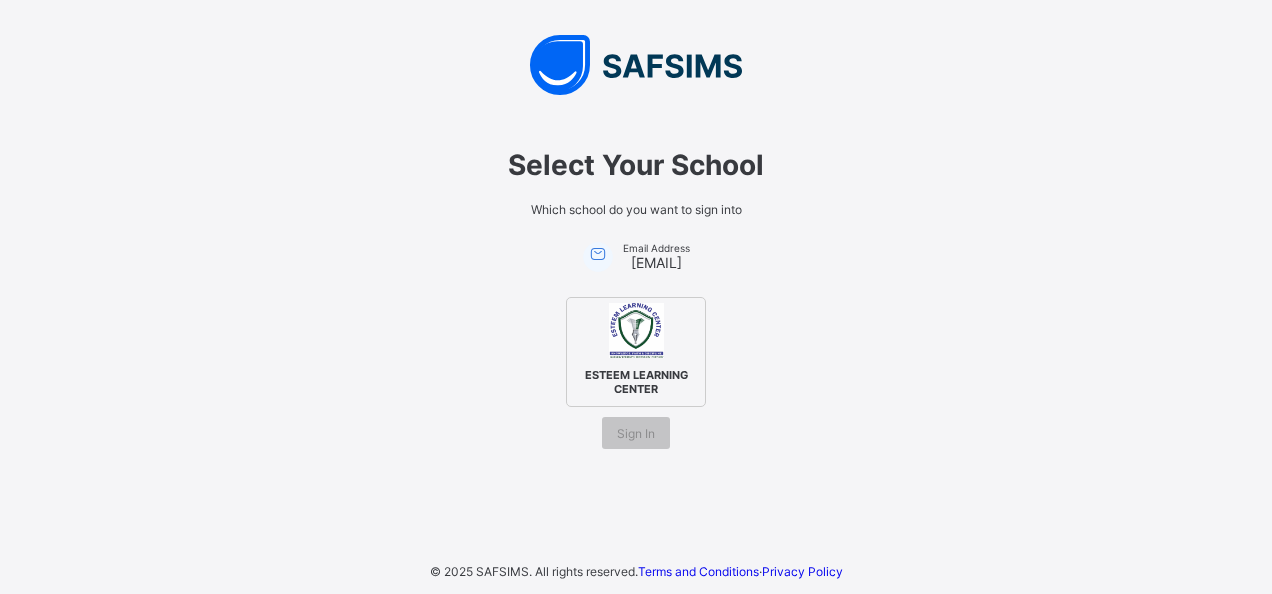 click on "ESTEEM LEARNING CENTER" at bounding box center (636, 382) 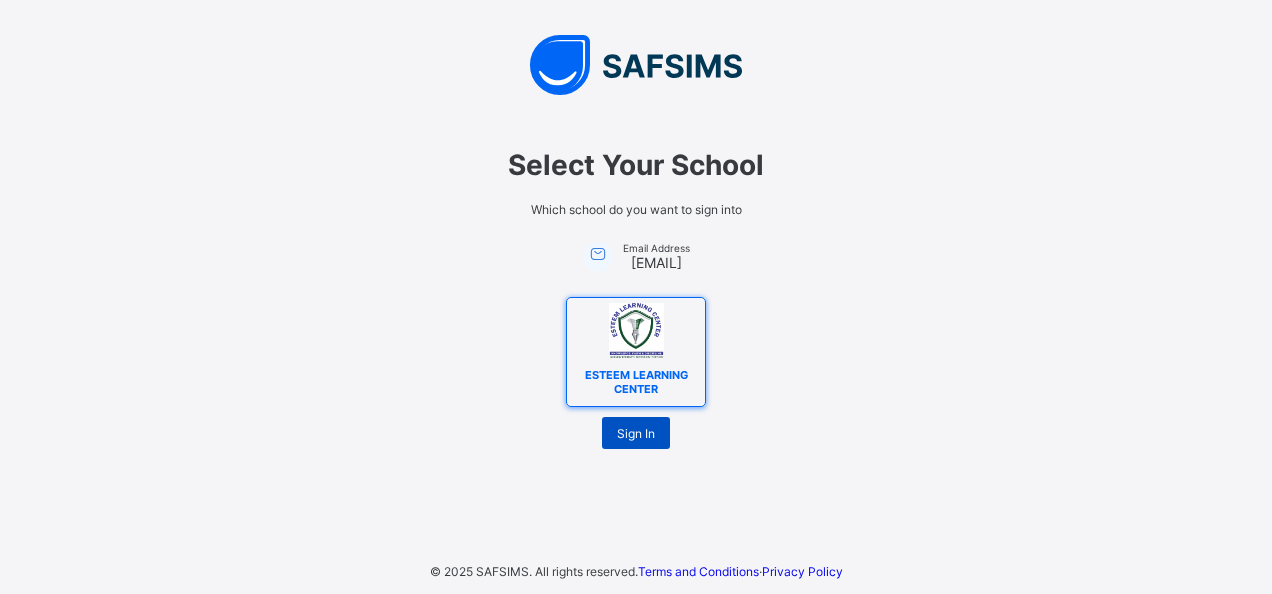 click on "Sign In" at bounding box center [636, 433] 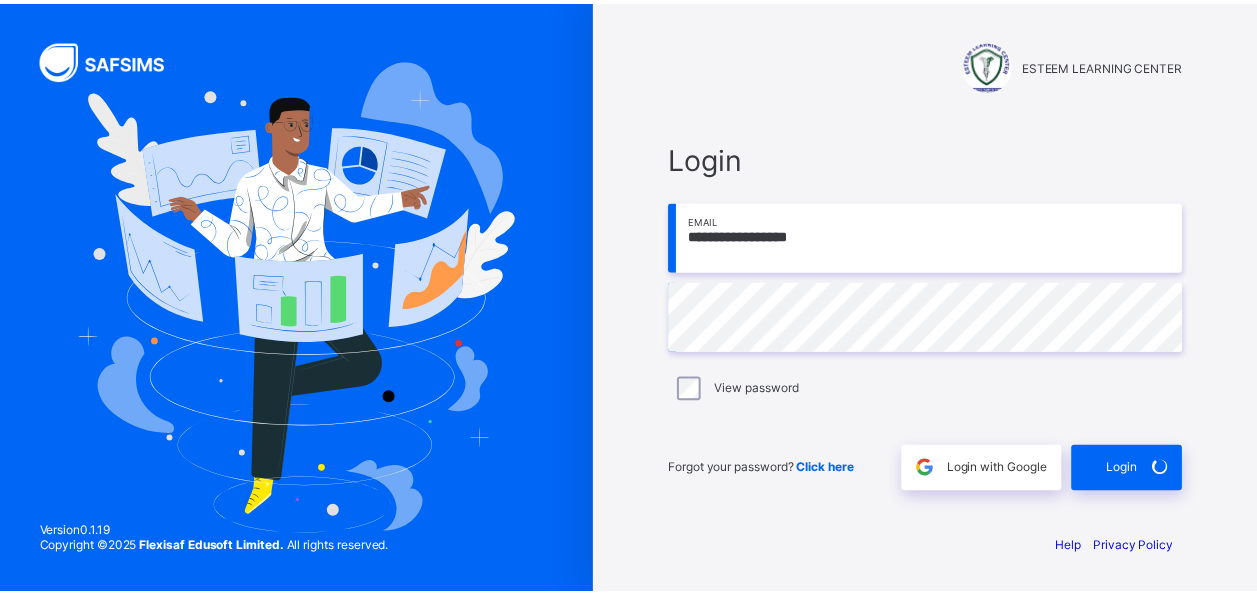 scroll, scrollTop: 0, scrollLeft: 0, axis: both 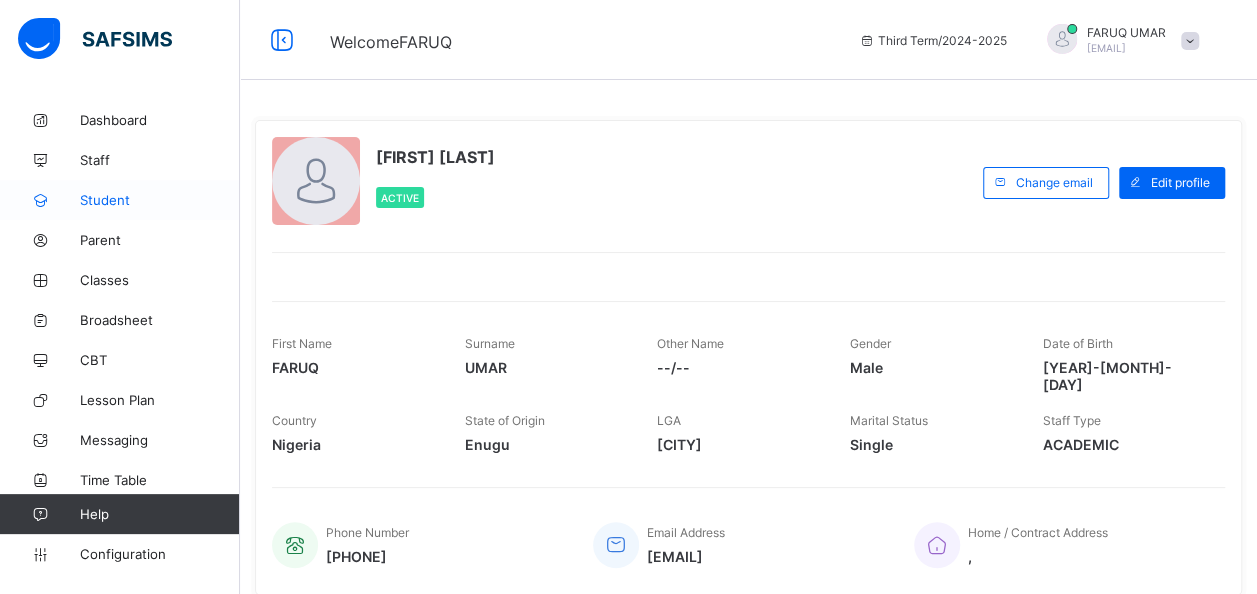 click on "Student" at bounding box center (160, 200) 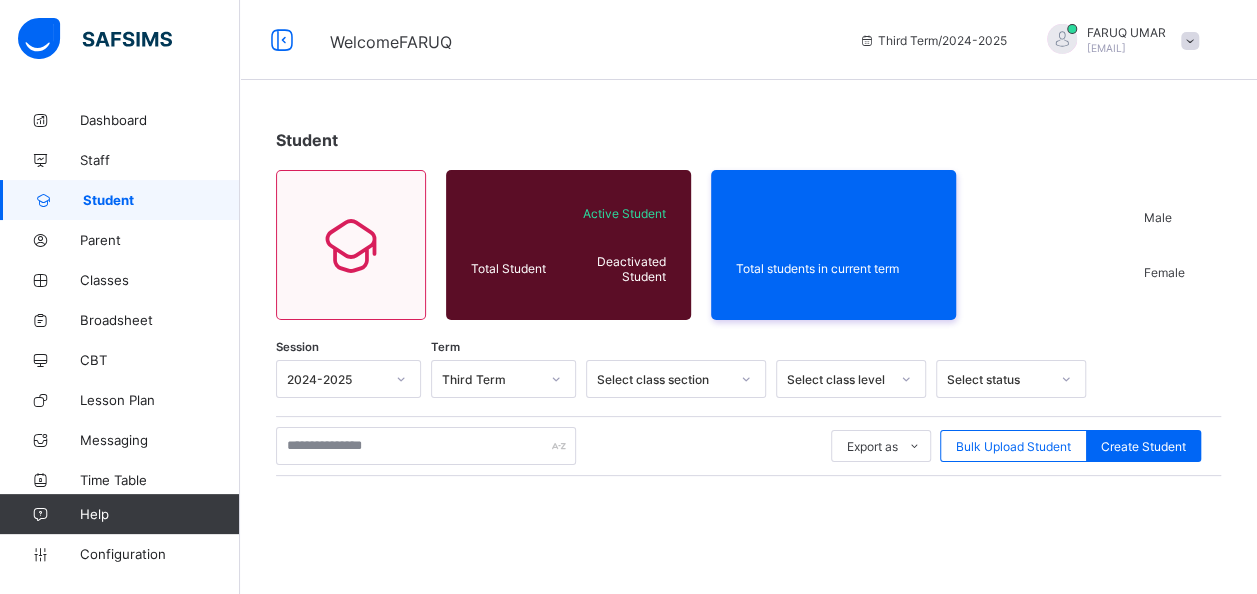click on "Select class level" at bounding box center (838, 379) 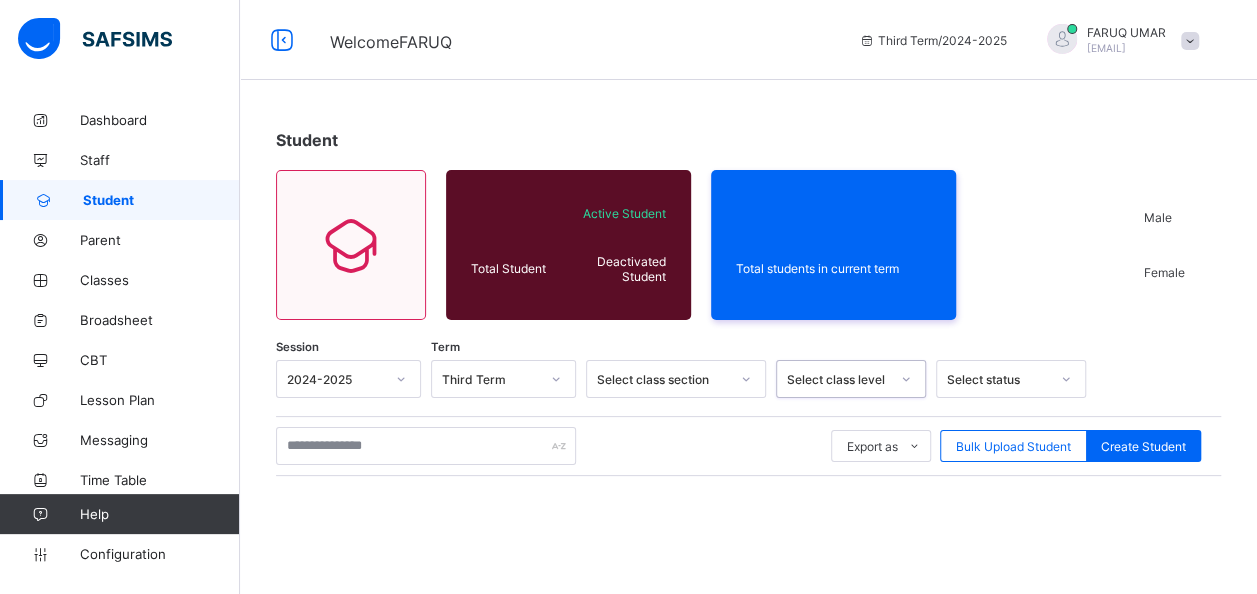click 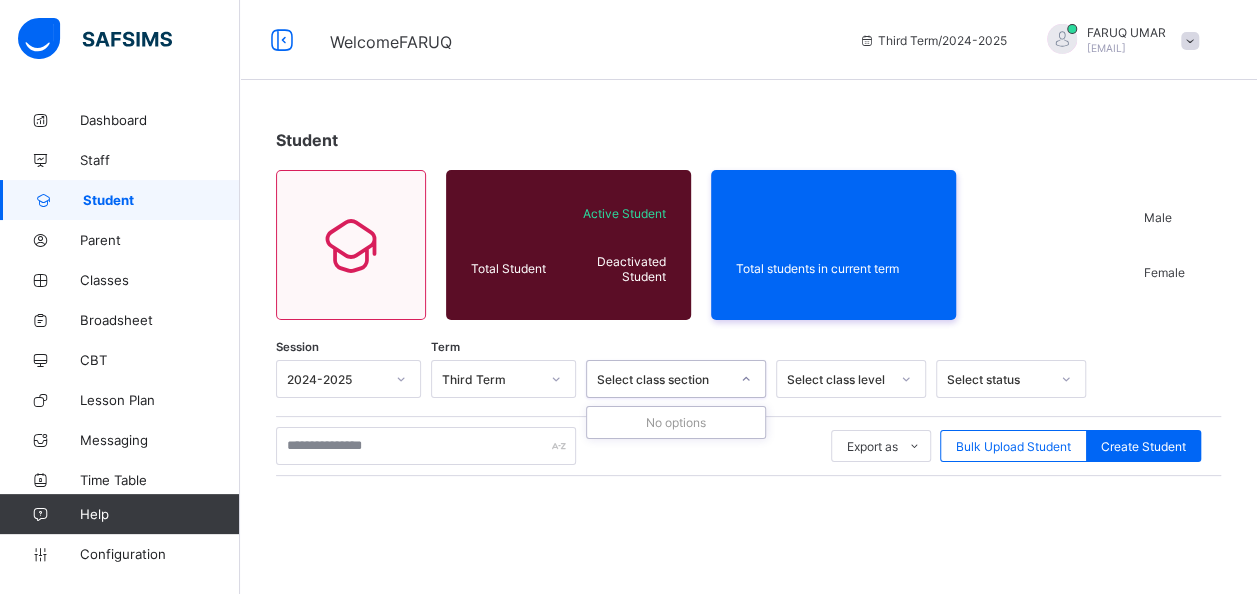 click 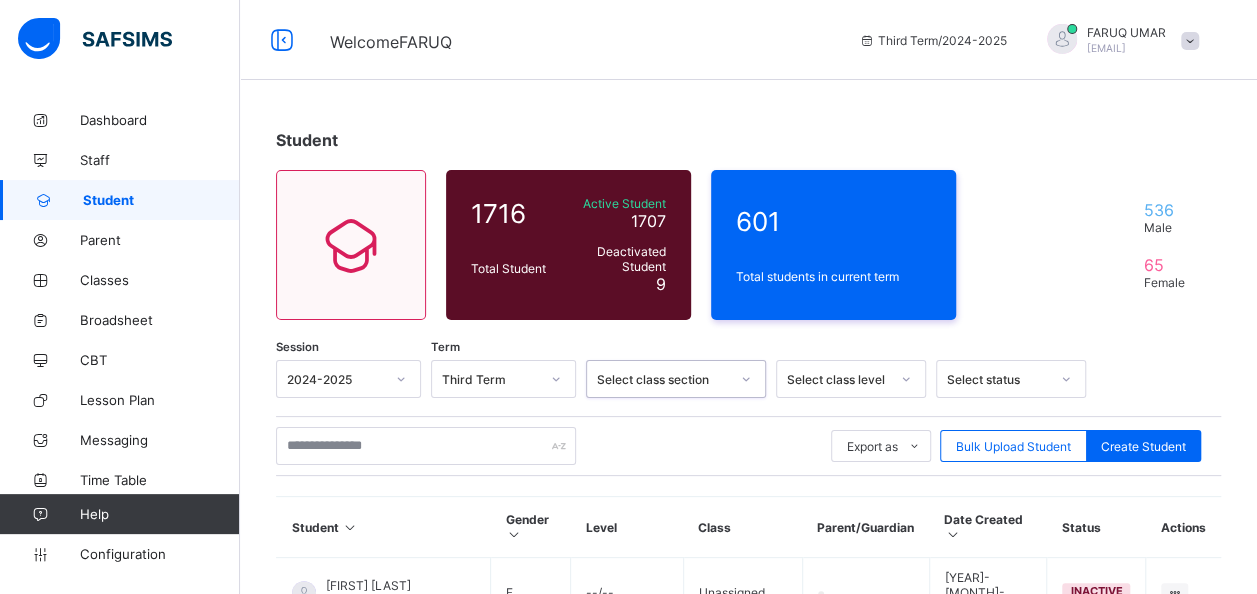 click 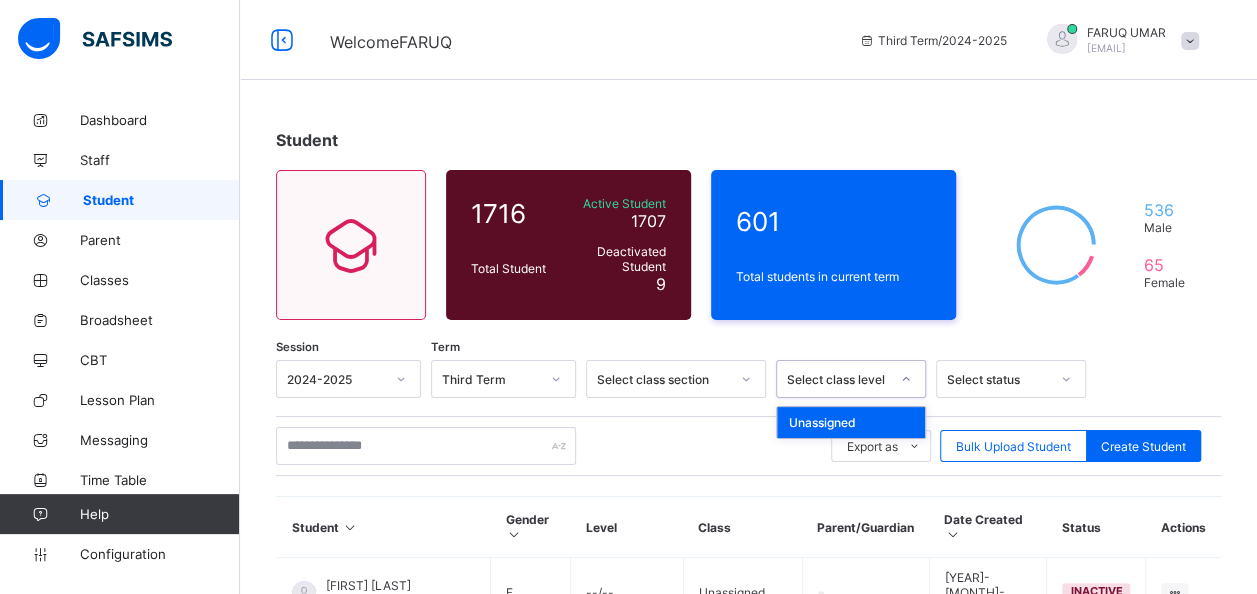 click on "Select class level" at bounding box center (838, 379) 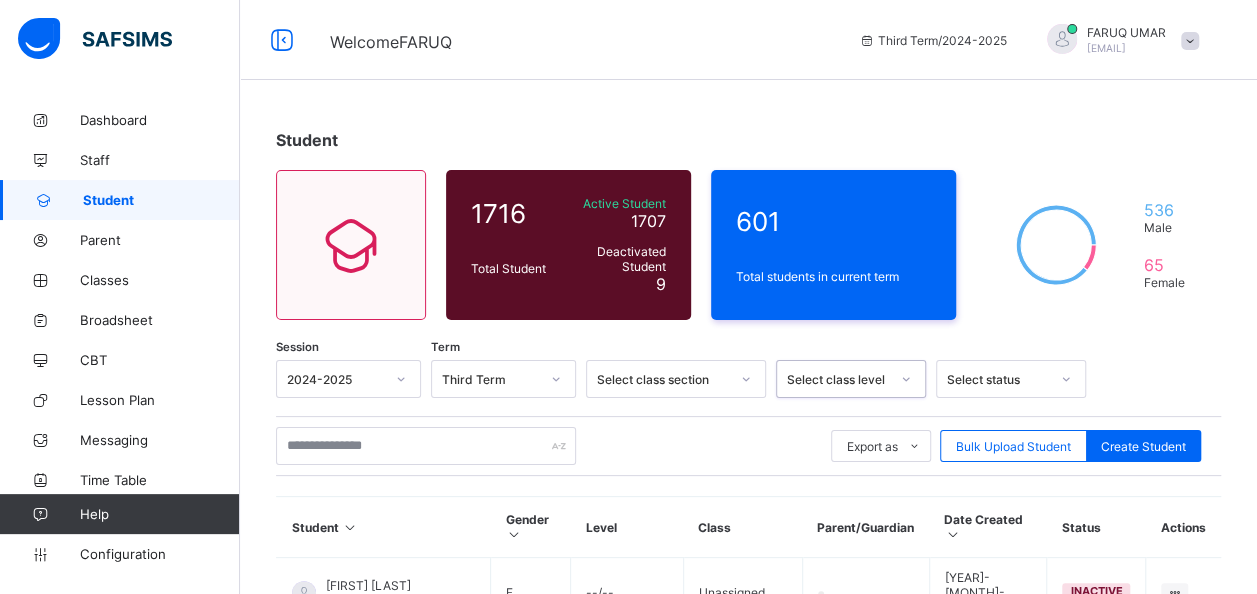 click at bounding box center (906, 379) 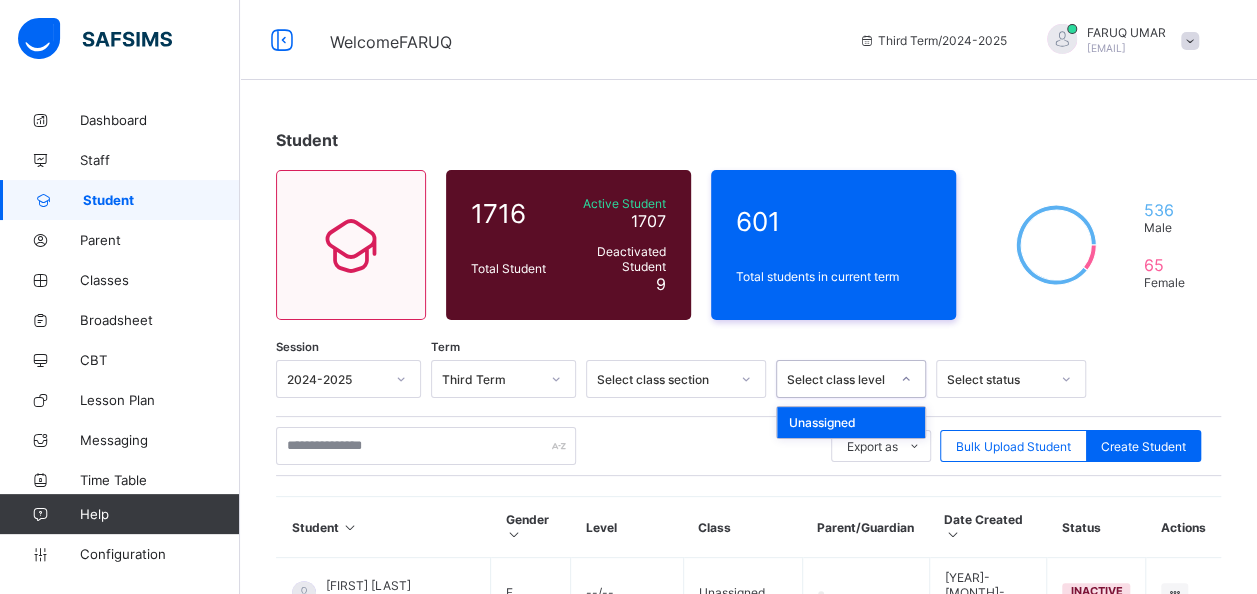 click at bounding box center [906, 379] 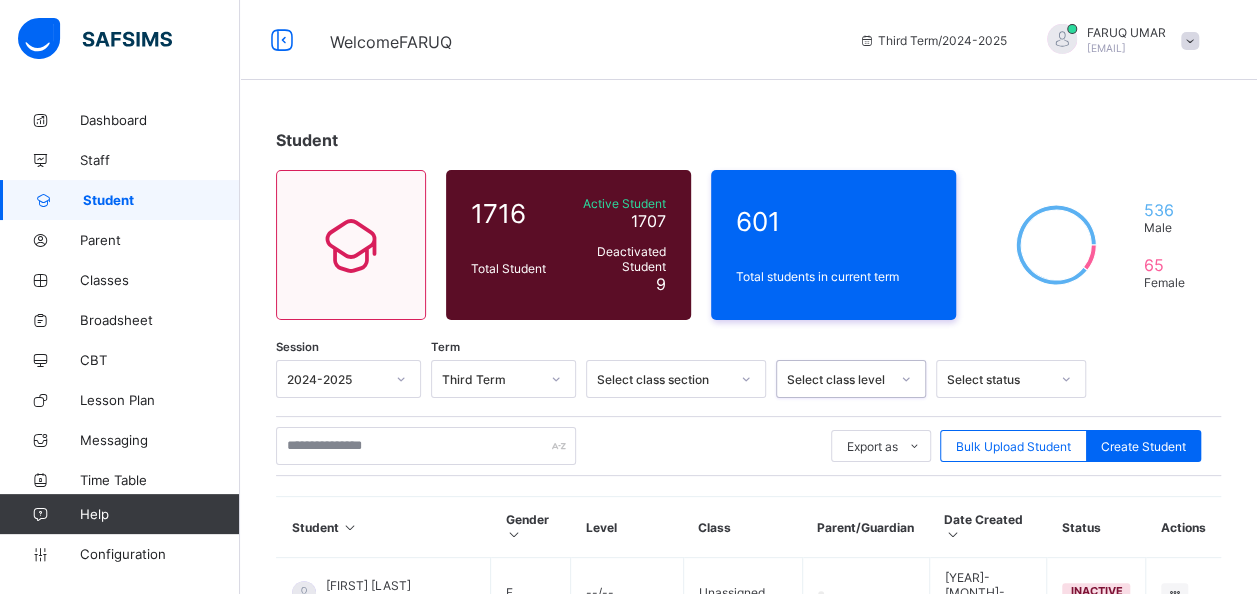 click at bounding box center (906, 379) 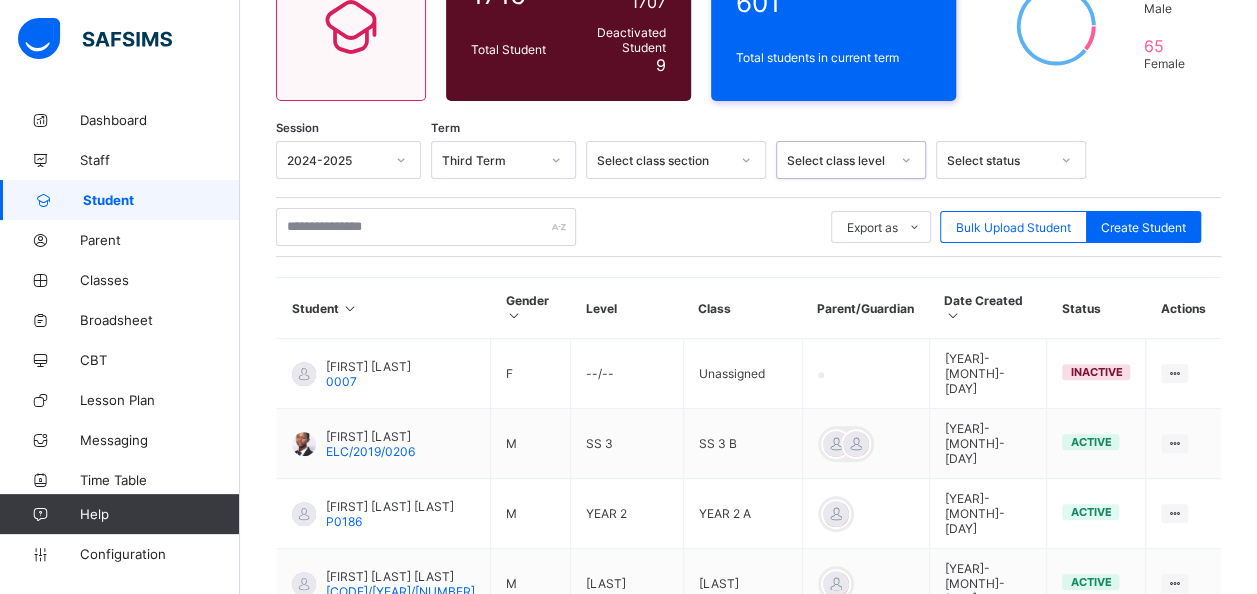 scroll, scrollTop: 224, scrollLeft: 0, axis: vertical 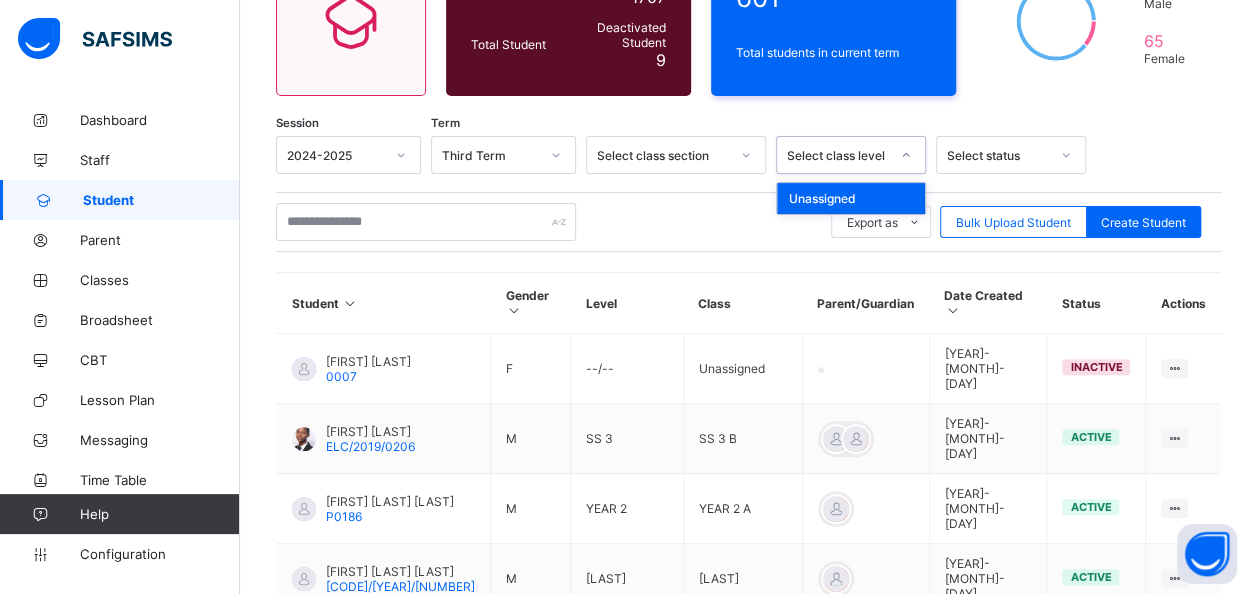click 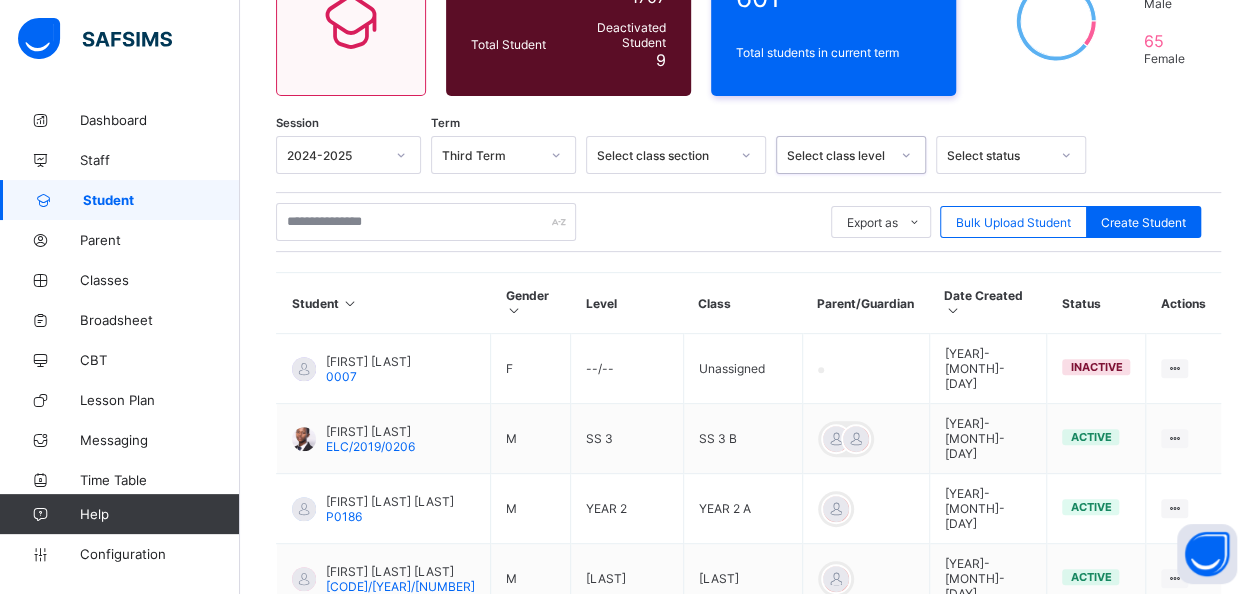 click 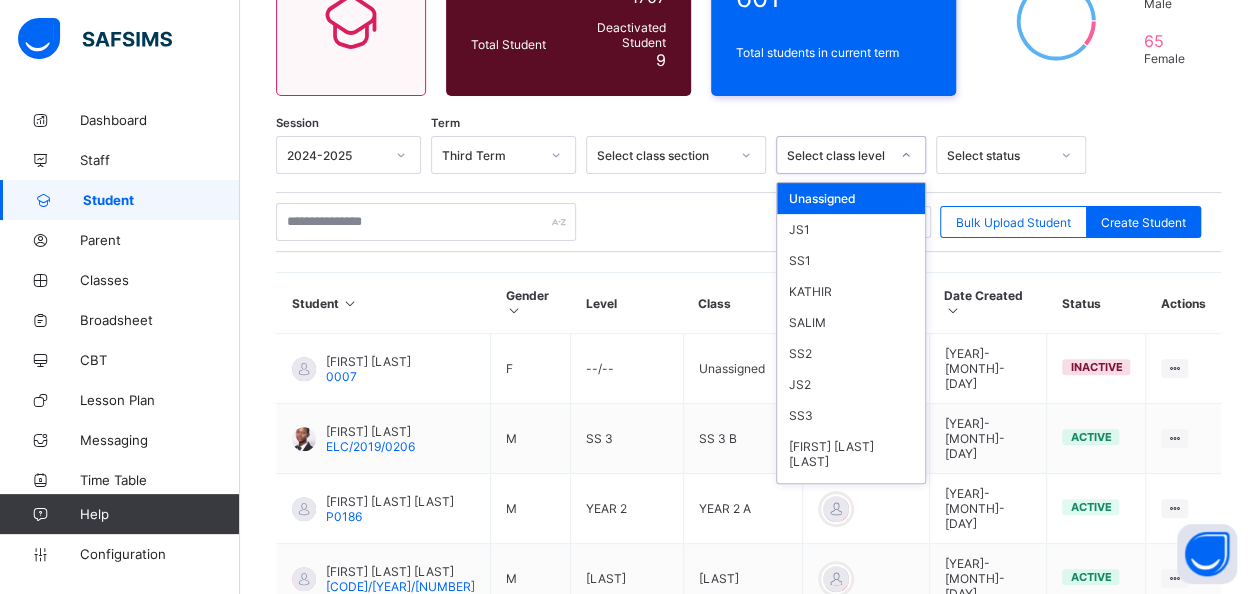 click on "Select class level" at bounding box center [838, 155] 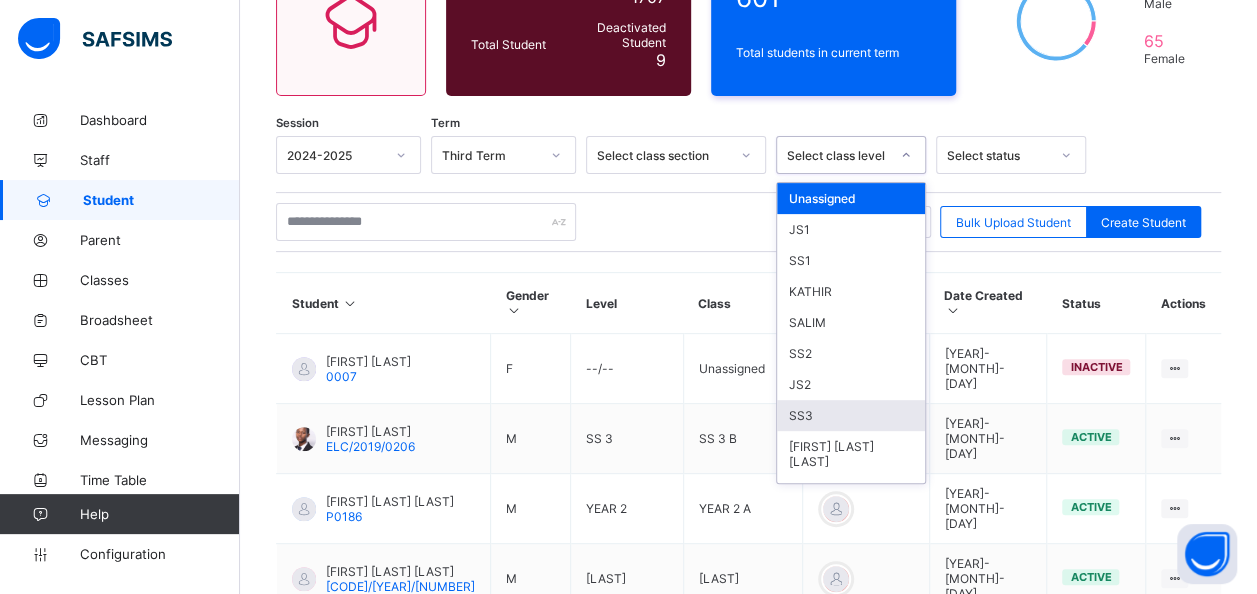 click on "SS3" at bounding box center [851, 415] 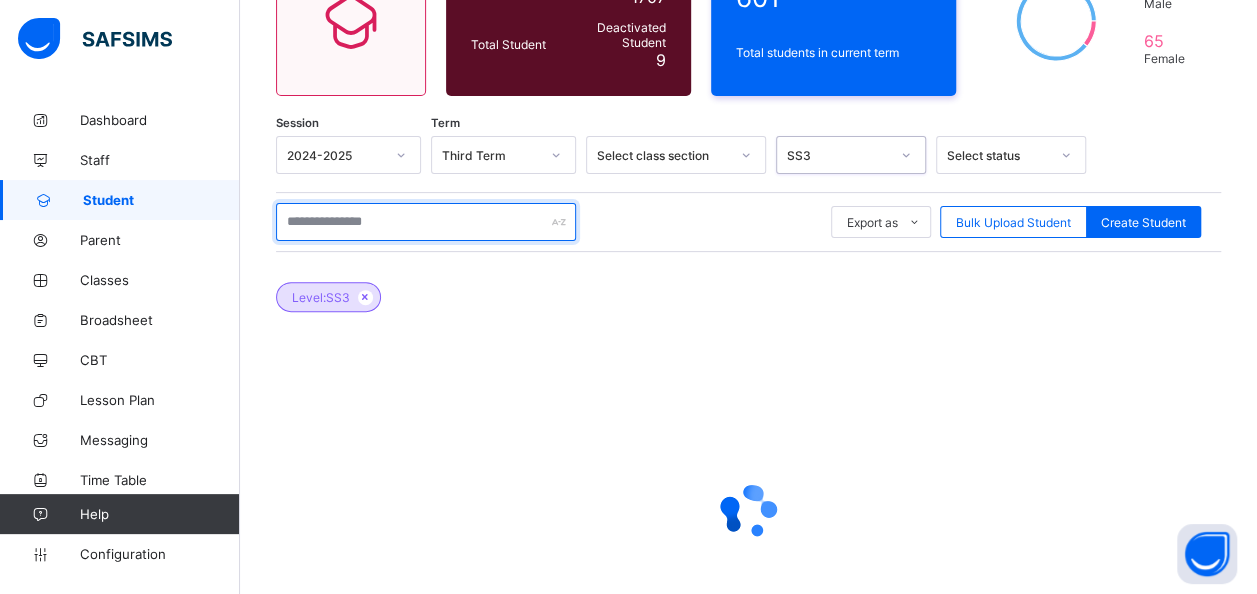 click at bounding box center (426, 222) 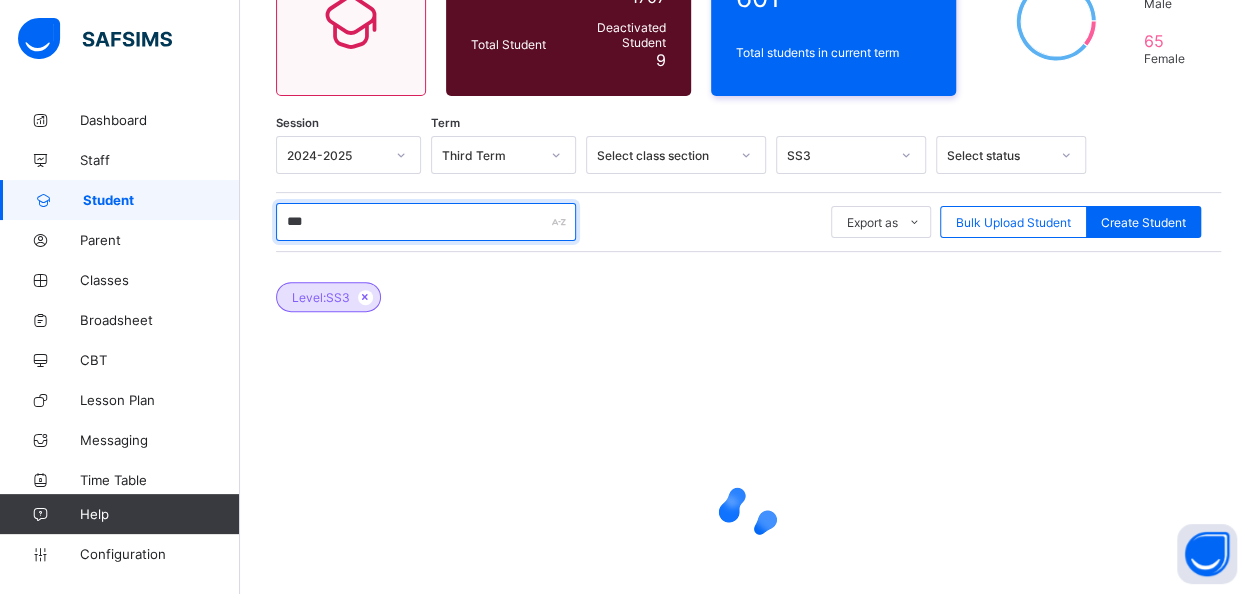 type on "***" 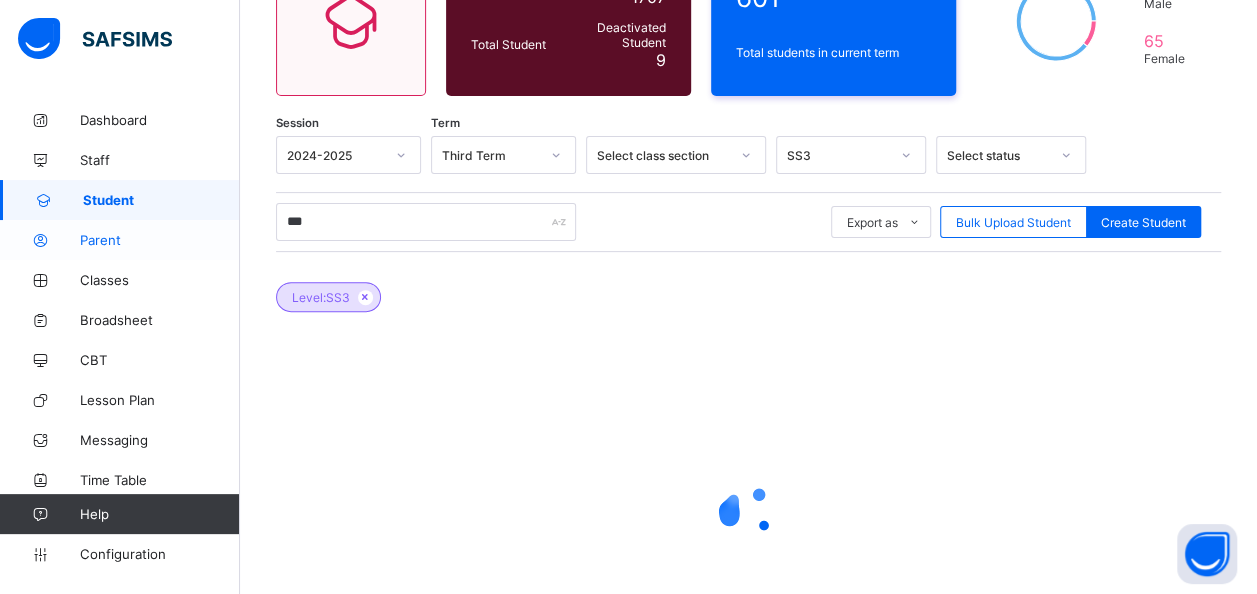 click on "Parent" at bounding box center (160, 240) 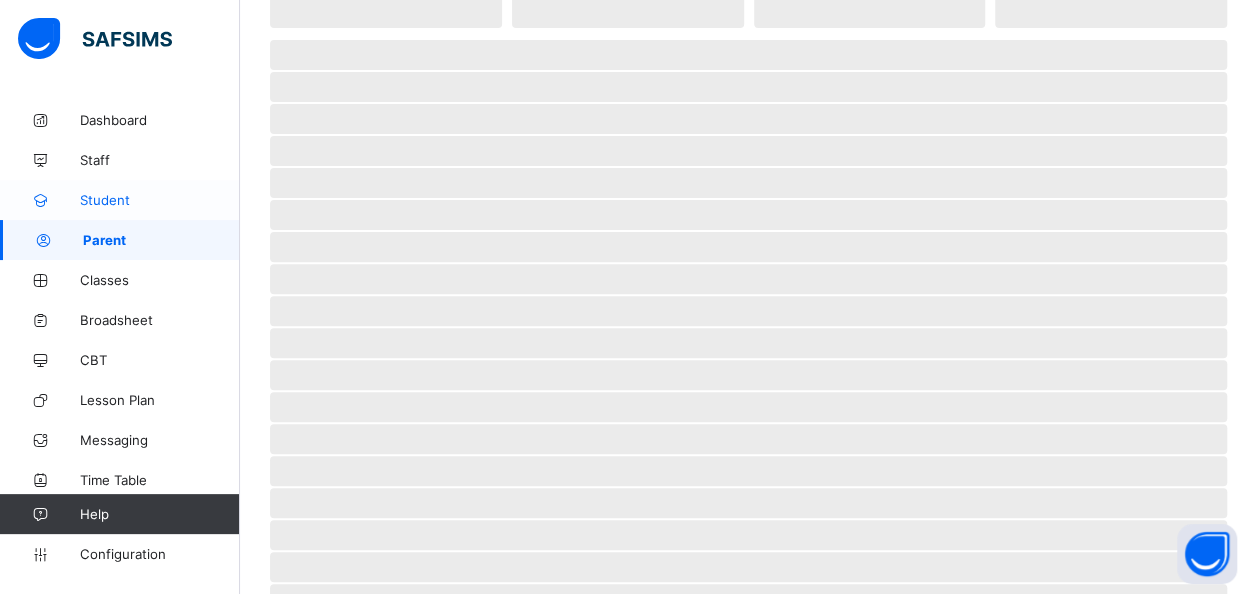 click on "Student" at bounding box center (120, 200) 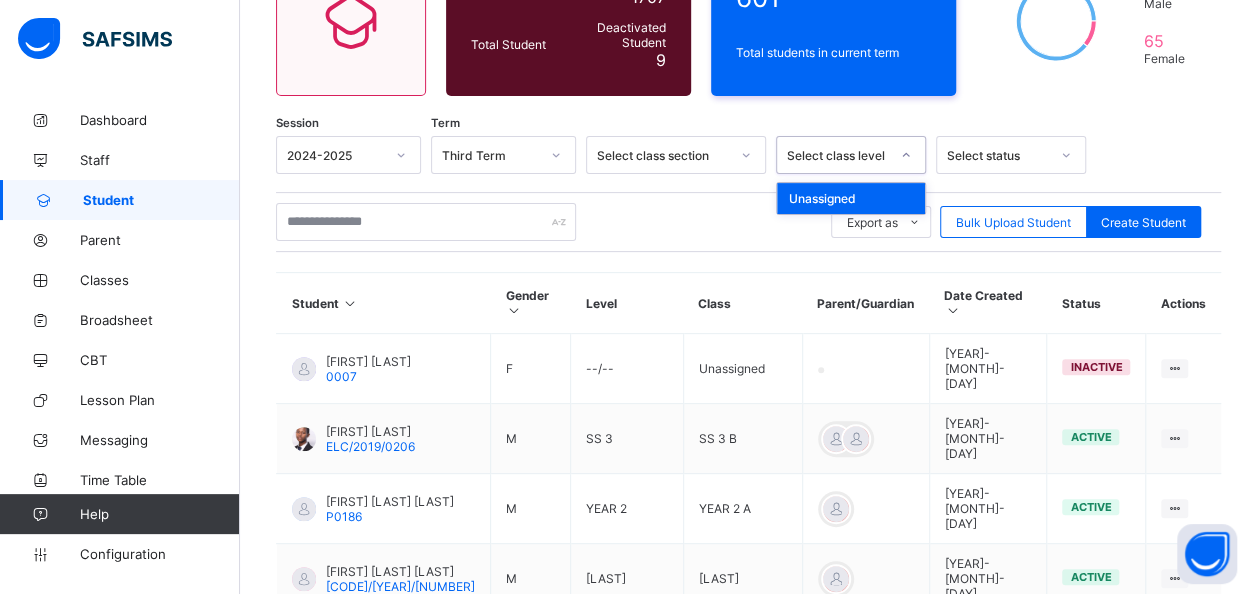 click at bounding box center (906, 155) 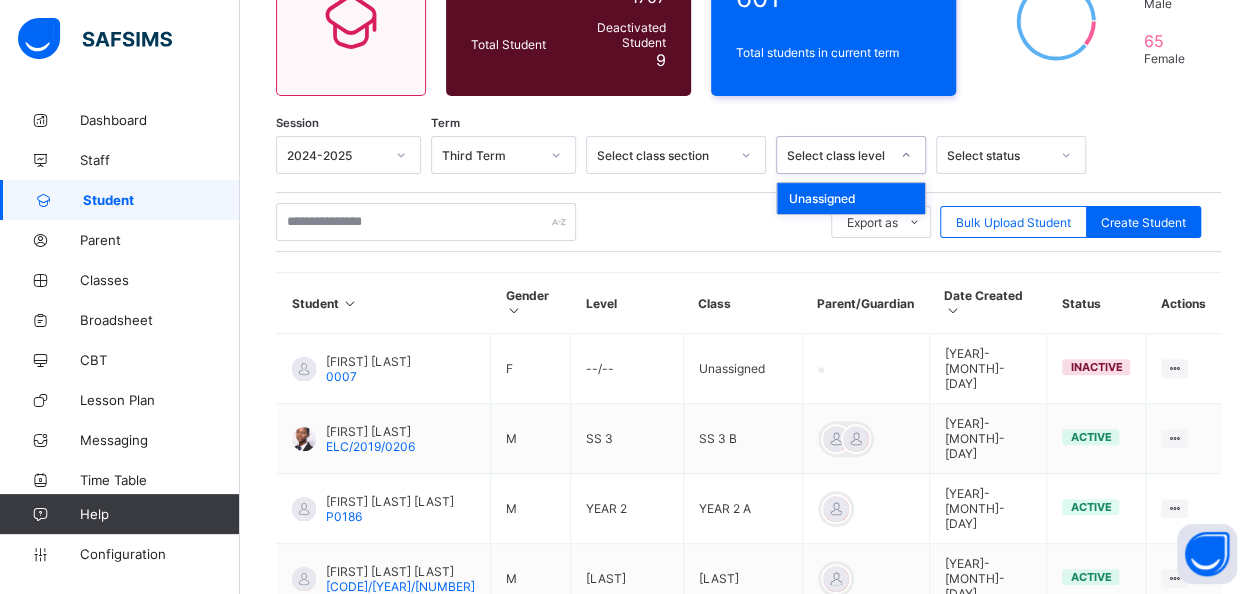 click 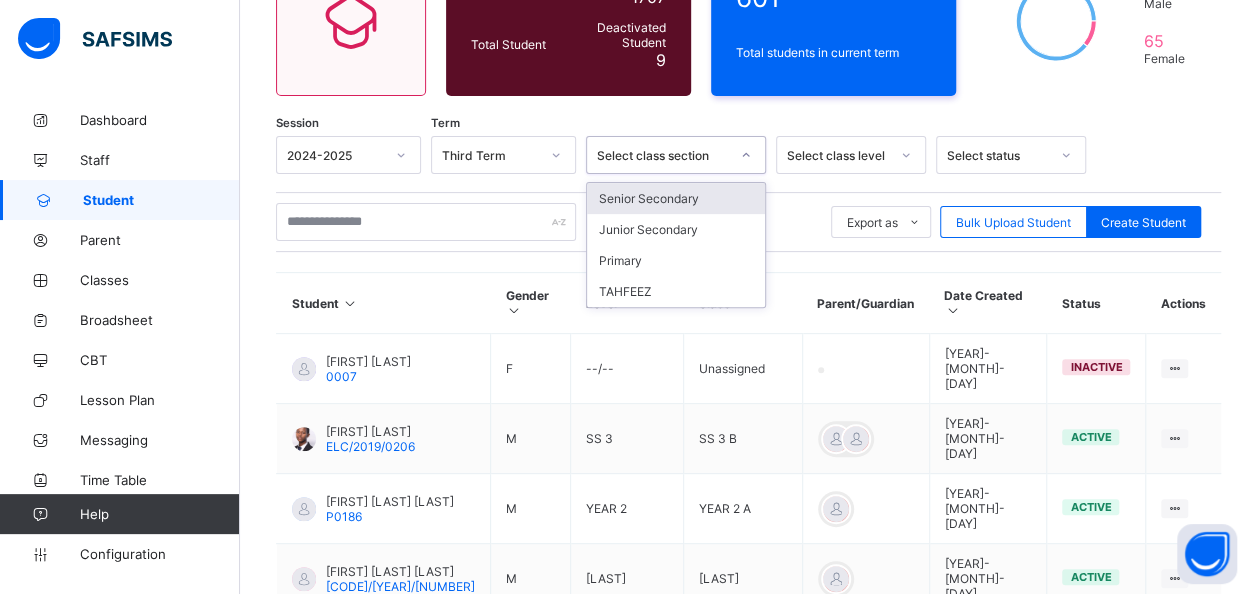 click on "Senior Secondary" at bounding box center (676, 198) 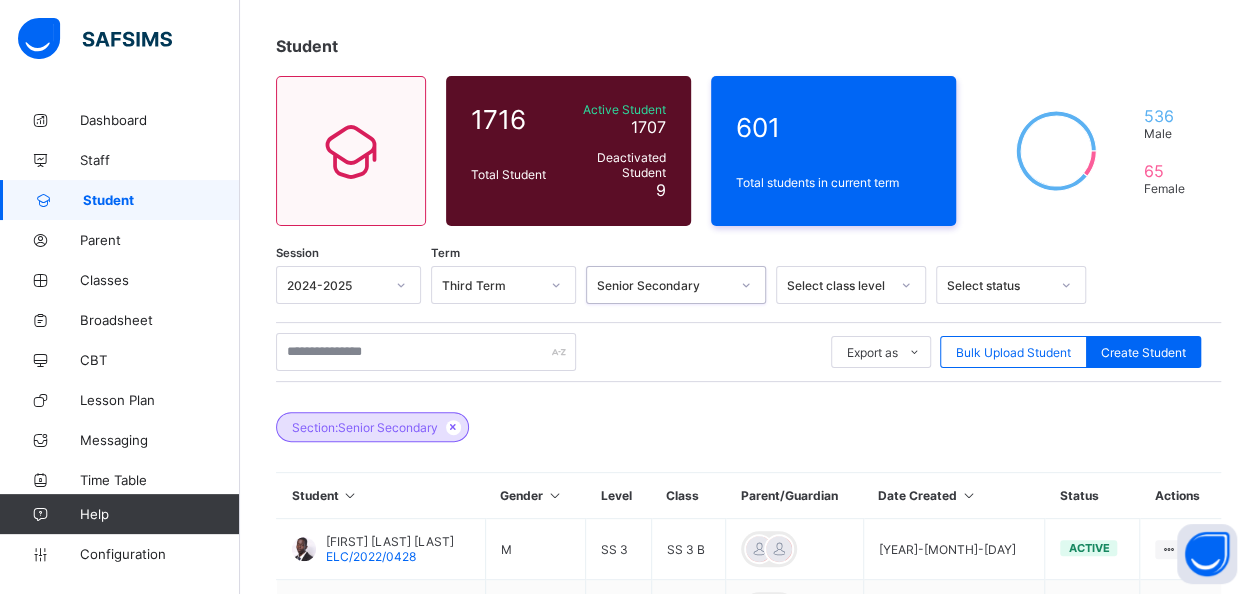 scroll, scrollTop: 94, scrollLeft: 0, axis: vertical 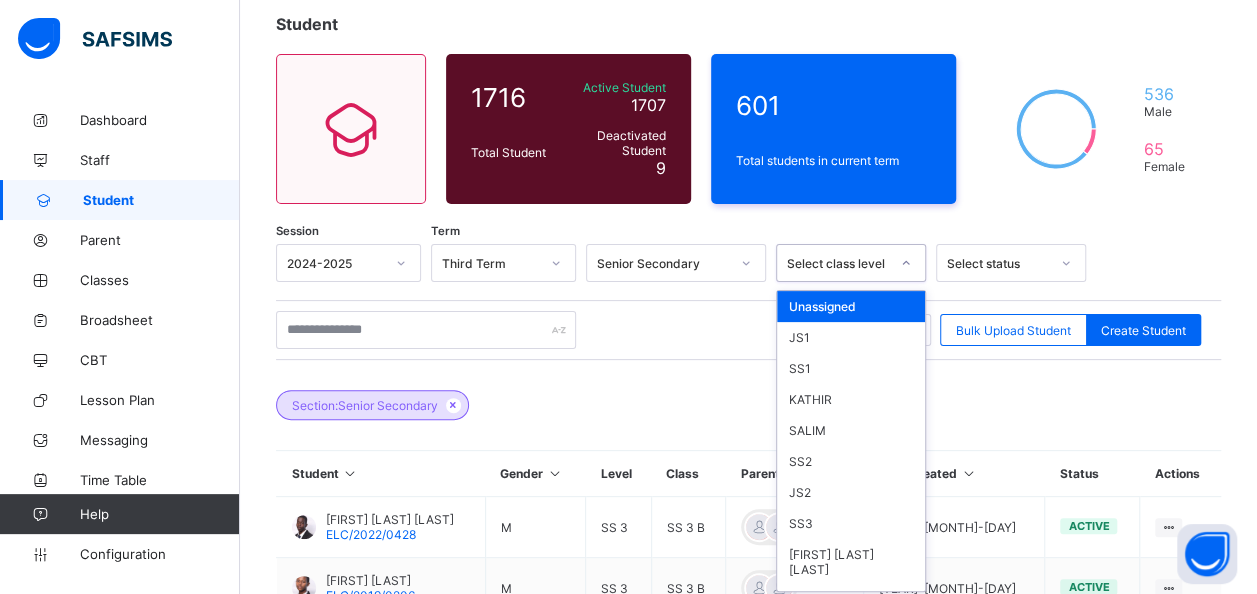 click on "Session [YEAR]-[YEAR] Term Third Term Senior Secondary       option Unassigned focused, 1 of 59. 59 results available. Use Up and Down to choose options, press Enter to select the currently focused option, press Escape to exit the menu, press Tab to select the option and exit the menu. Select class level Unassigned JS1 SS1 KATHIR SALIM SS2 JS2 SS3 MU'AZ BN JABAL NUR2 JS3 USMAN IBN AFFAN Y1 IBN ABBAS Y2 KHALID BN WALID Y3 ABU MUSA Y4 Y5 IBN UMAR IBN KHATTAB IBN TAIMIYYA IBN JARIR MALIK IBN MAS'UD IBN KUTAIBAH IBN ZAKHWAN Y4 RECEPT PC IMAM BN ABDULAZIZ Reception A (BM) QC PRY6QC NUR1 JS1 SS 1 SS 2 ADVANCED 2 JSS 2 JSS 3 SS2 remove ALKHUSRY JS3 remove EXCEPTIONAL  ADVANCED INTERMEDIATE BEGINNERS INTERMEDIATE 1 INTERMEDIATE 2 ADVANCED 1 Pry 5 NIL SS 3 NIL NIL SALMAN Select status Export as Pdf Report Excel Report Excel Report  (LMS)   Bulk Upload Student Create Student Section:  Senior Secondary Student   Gender   Level   Class   Parent/Guardian   Date Created   Status   Actions   ABDALLAH MUHAMMAD DIKKO M SS 3 M M" at bounding box center (748, 717) 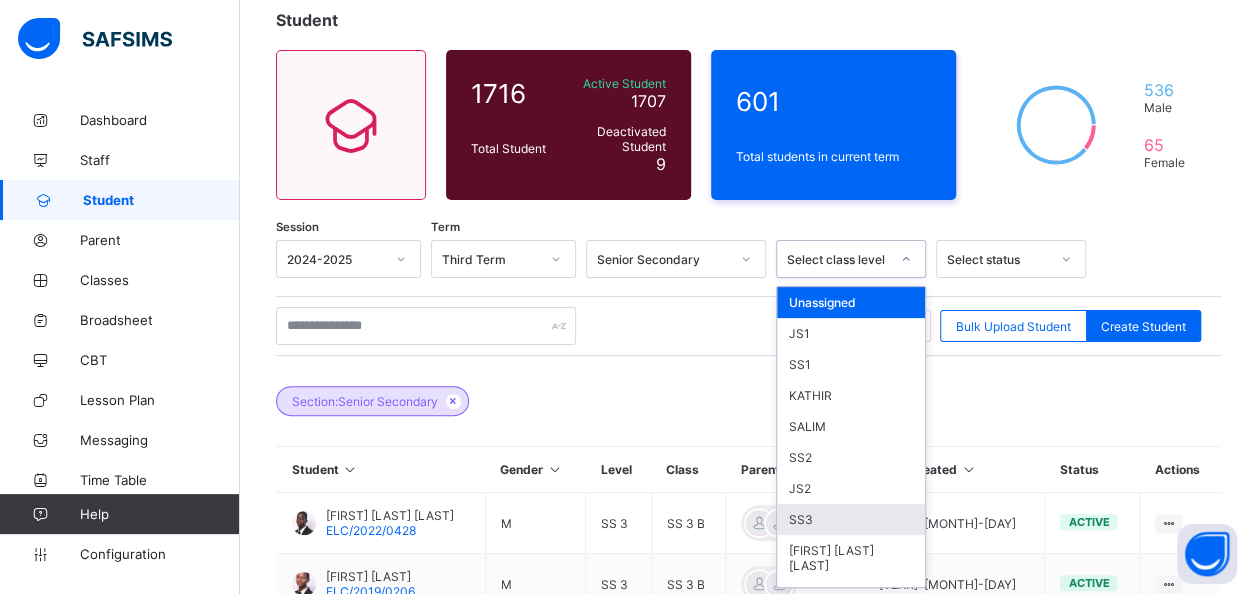 click on "SS3" at bounding box center (851, 519) 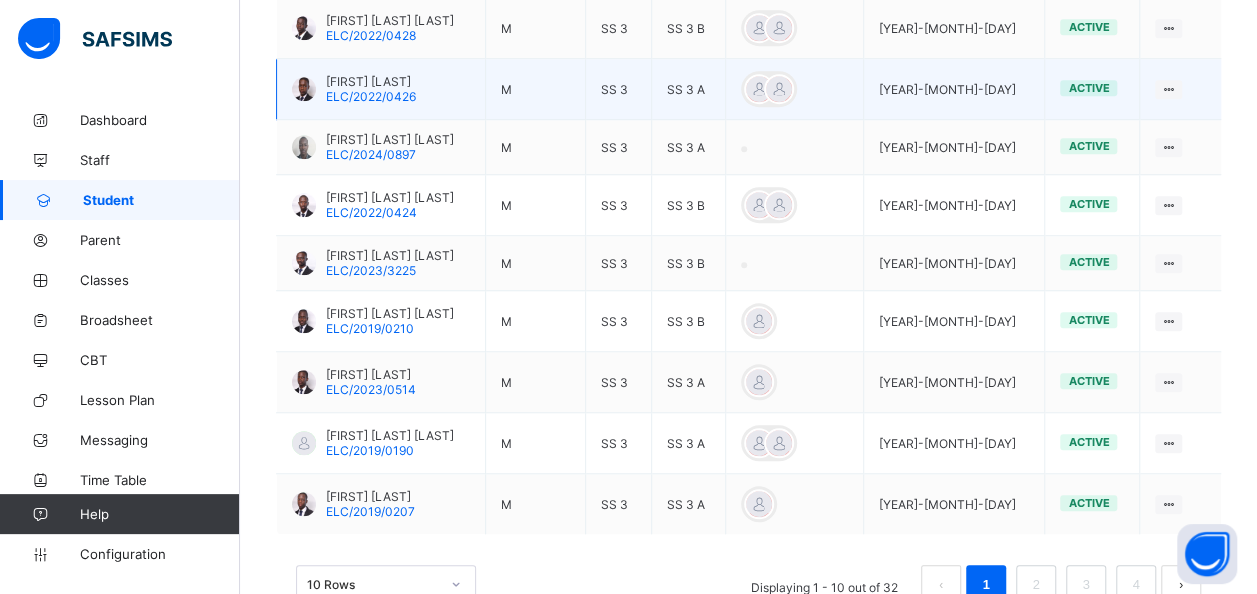 scroll, scrollTop: 728, scrollLeft: 0, axis: vertical 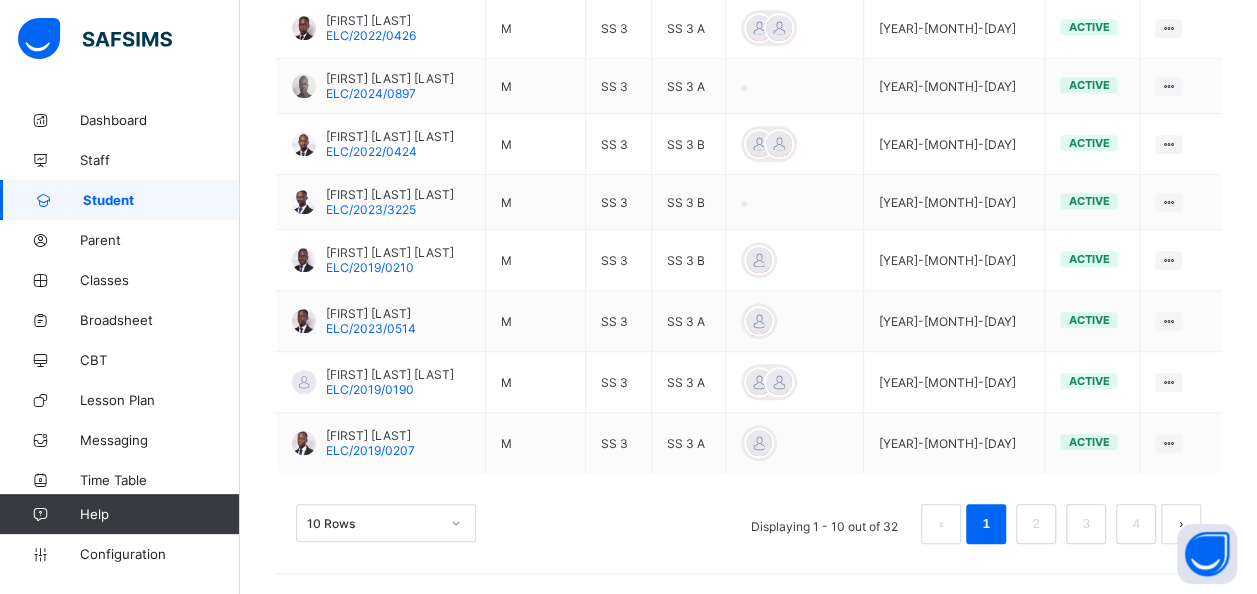 click on "10 Rows" at bounding box center (386, 523) 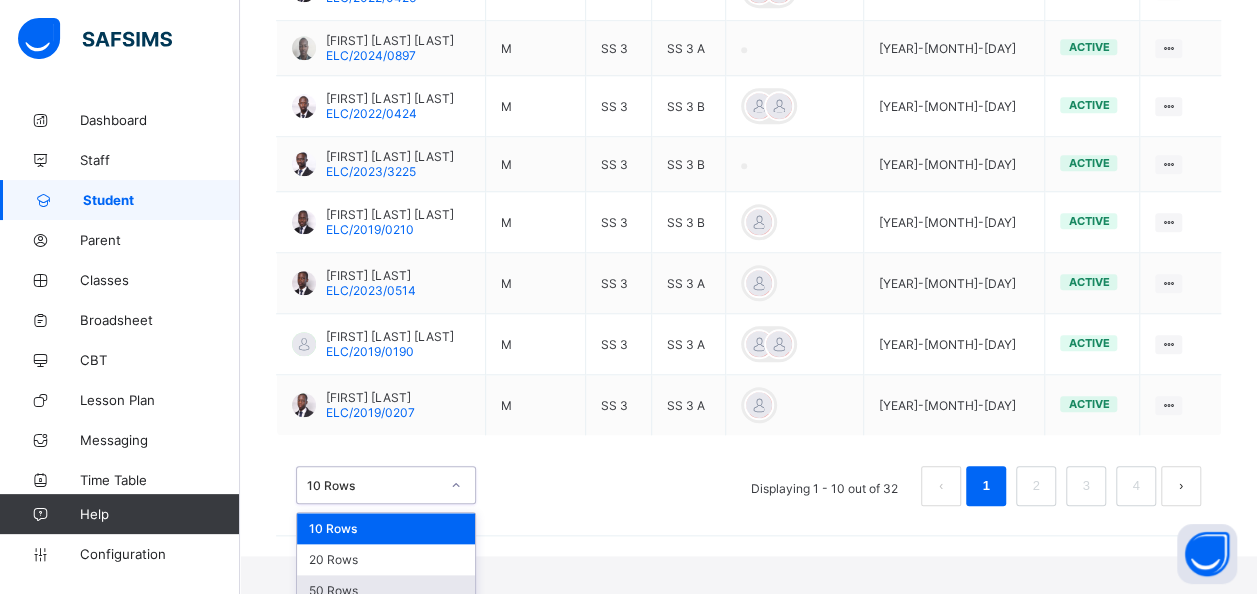click on "50 Rows" at bounding box center [386, 590] 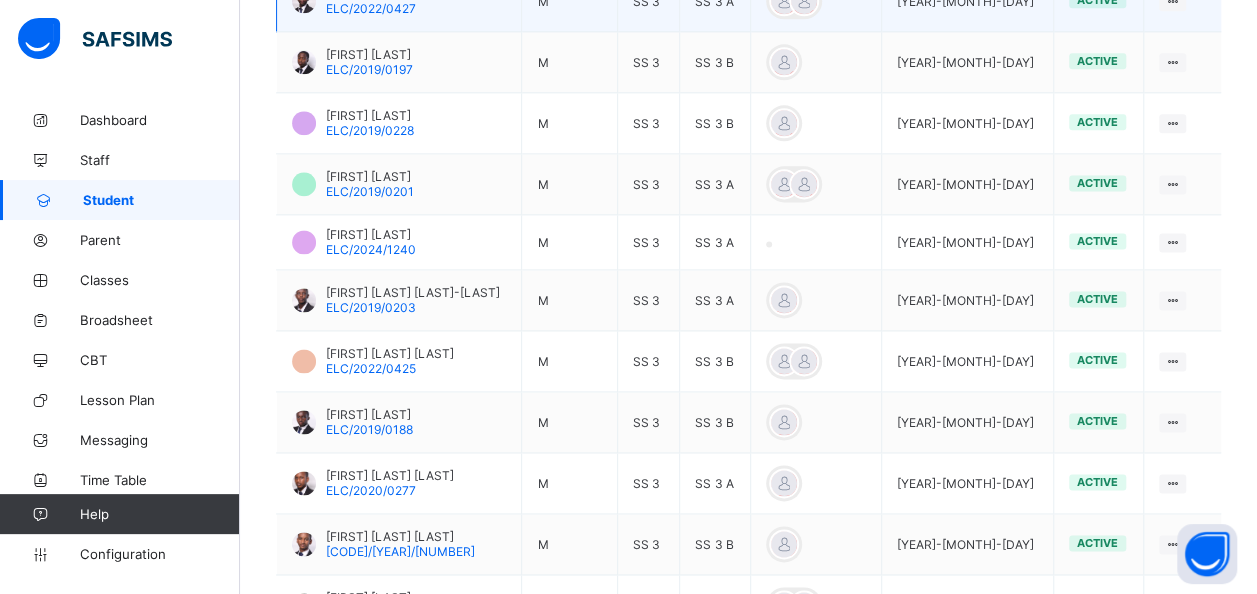 scroll, scrollTop: 1278, scrollLeft: 0, axis: vertical 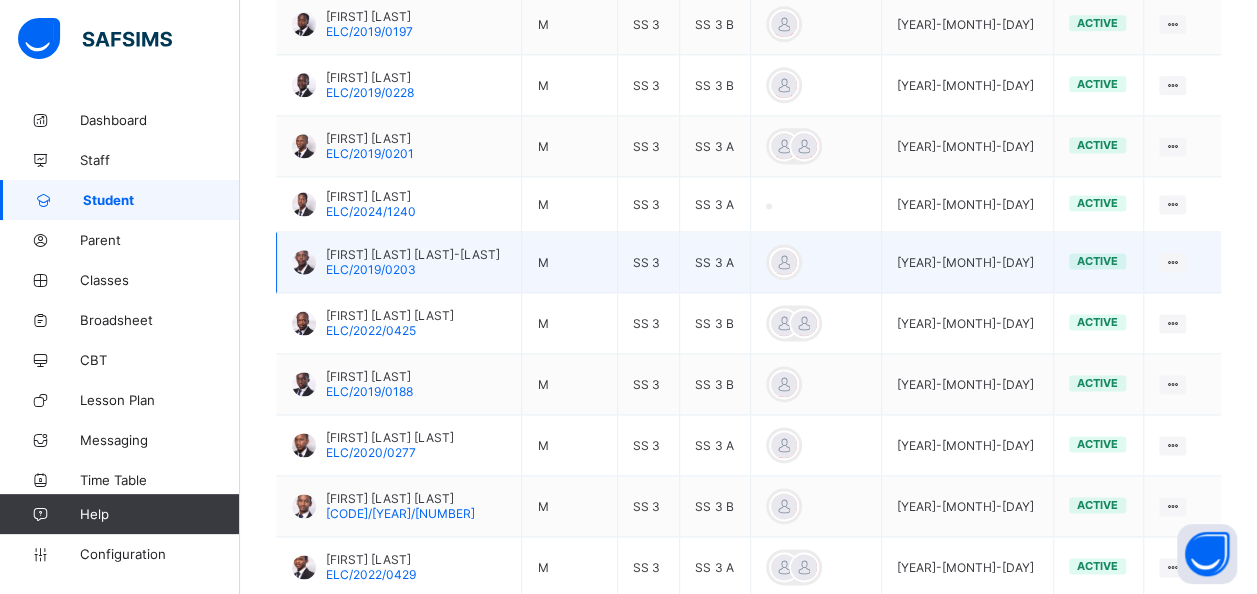 click on "[FIRST] [LAST] [LAST]-[LAST]" at bounding box center [413, 254] 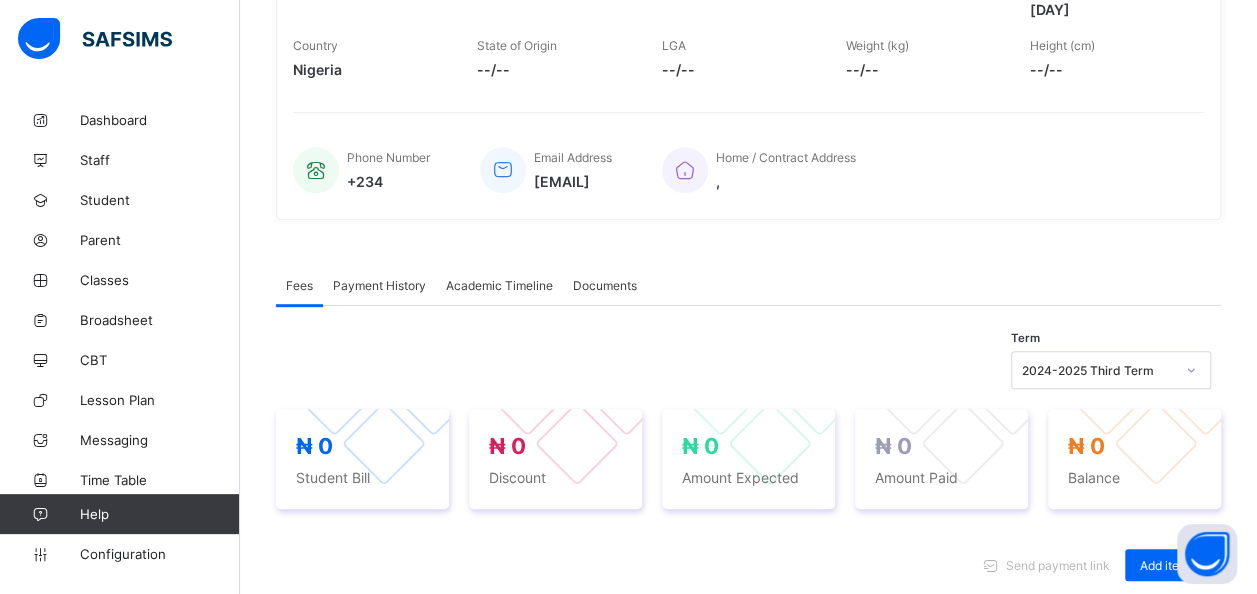 scroll, scrollTop: 367, scrollLeft: 0, axis: vertical 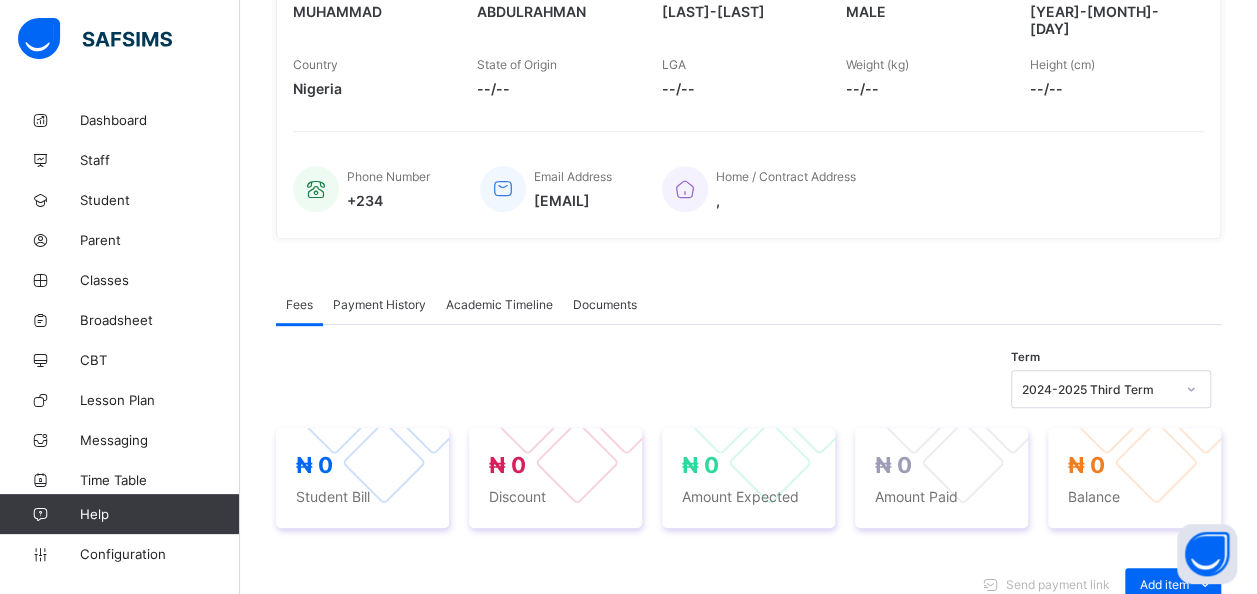 click on "Academic Timeline" at bounding box center (499, 304) 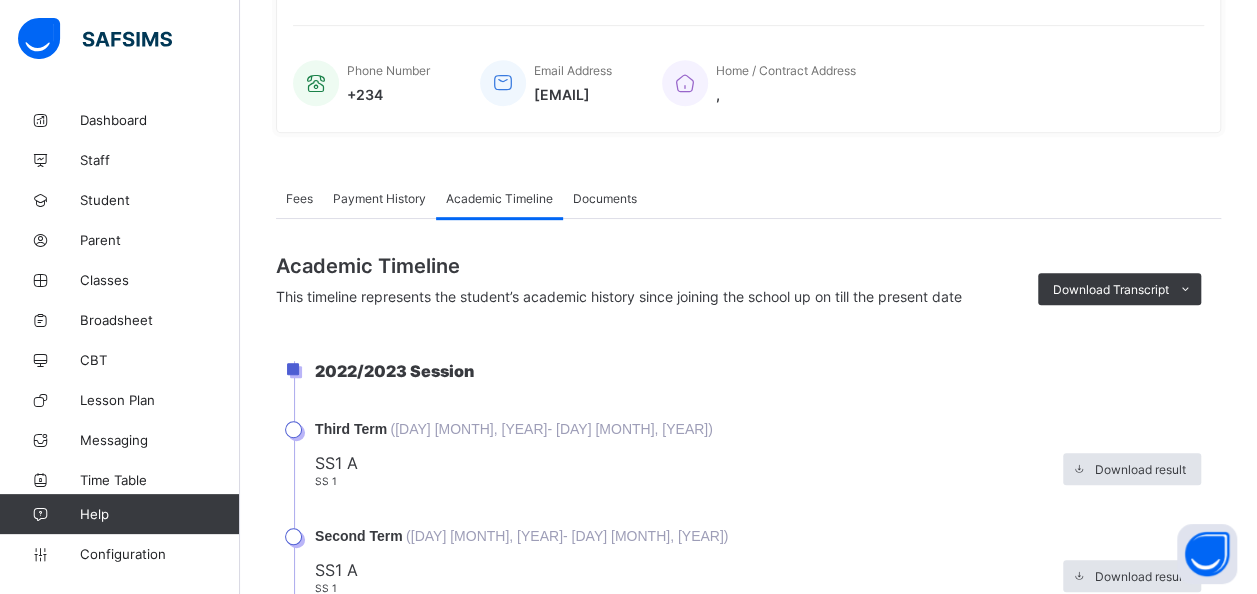 scroll, scrollTop: 487, scrollLeft: 0, axis: vertical 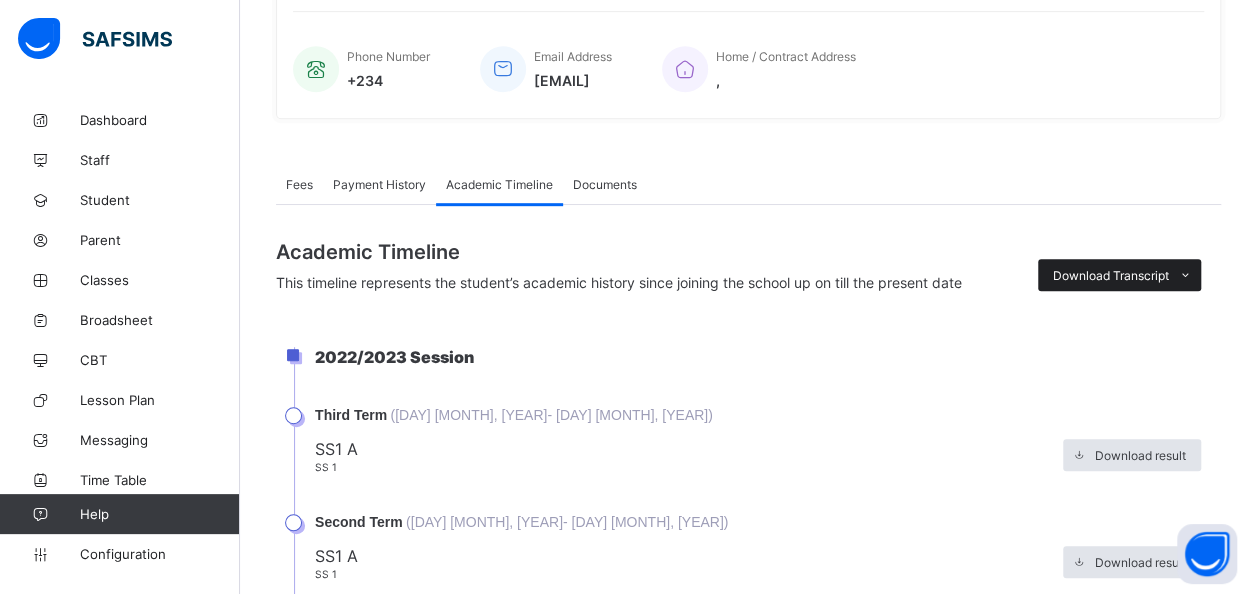 click on "Download Transcript" at bounding box center [1111, 275] 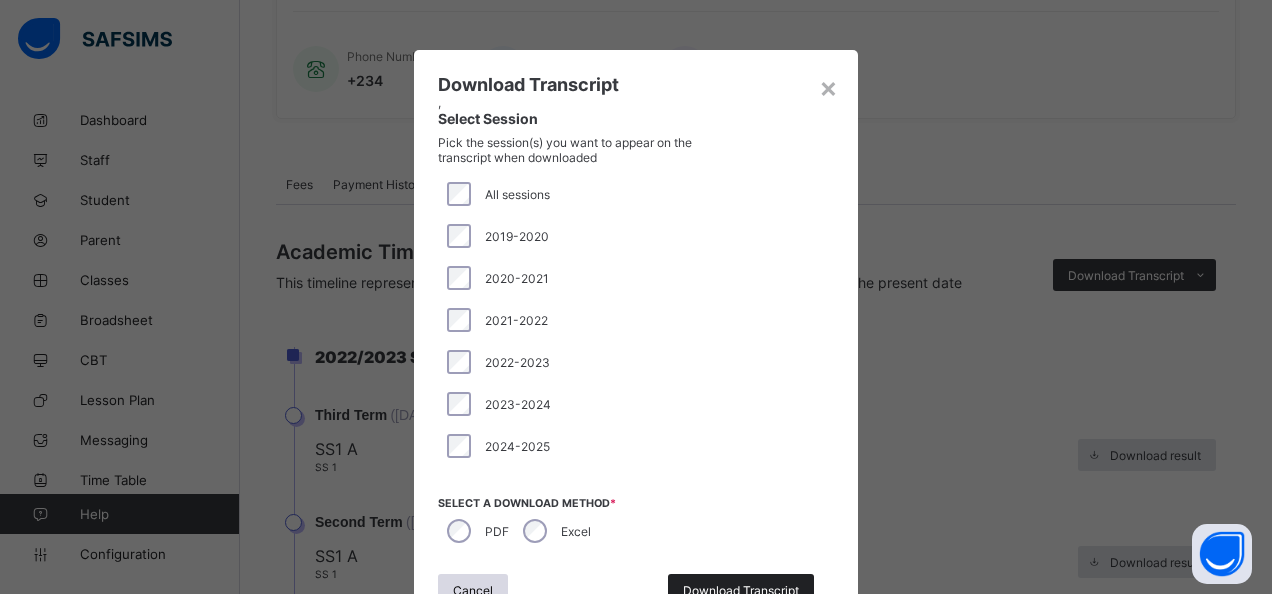 click on "Download Transcript" at bounding box center (741, 590) 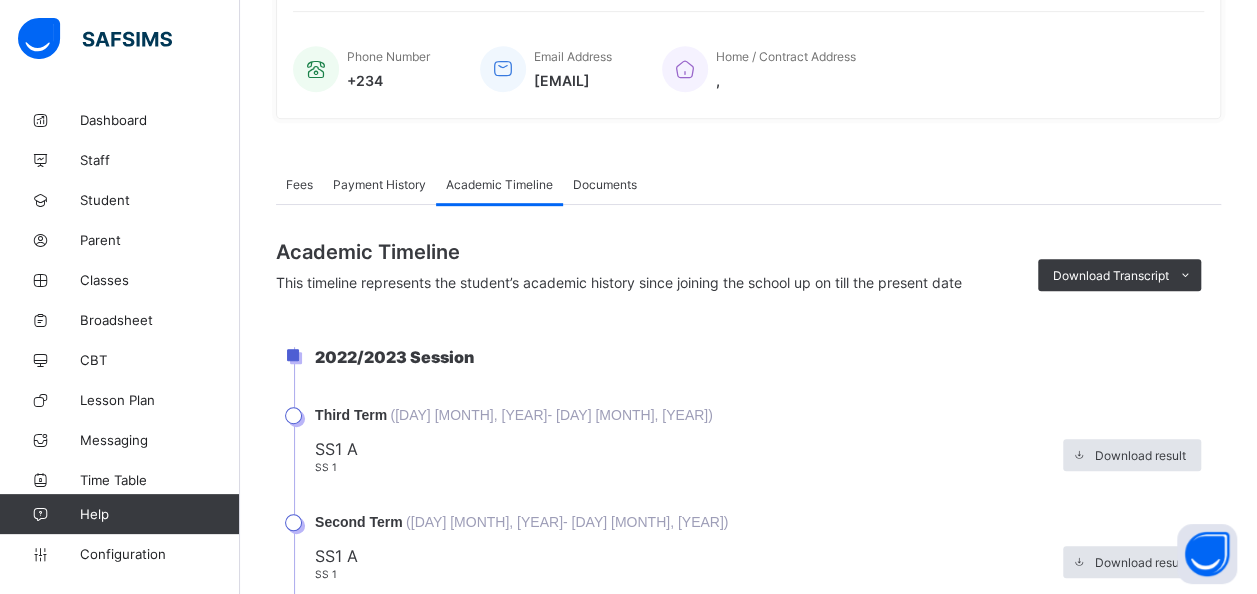 scroll, scrollTop: 0, scrollLeft: 0, axis: both 